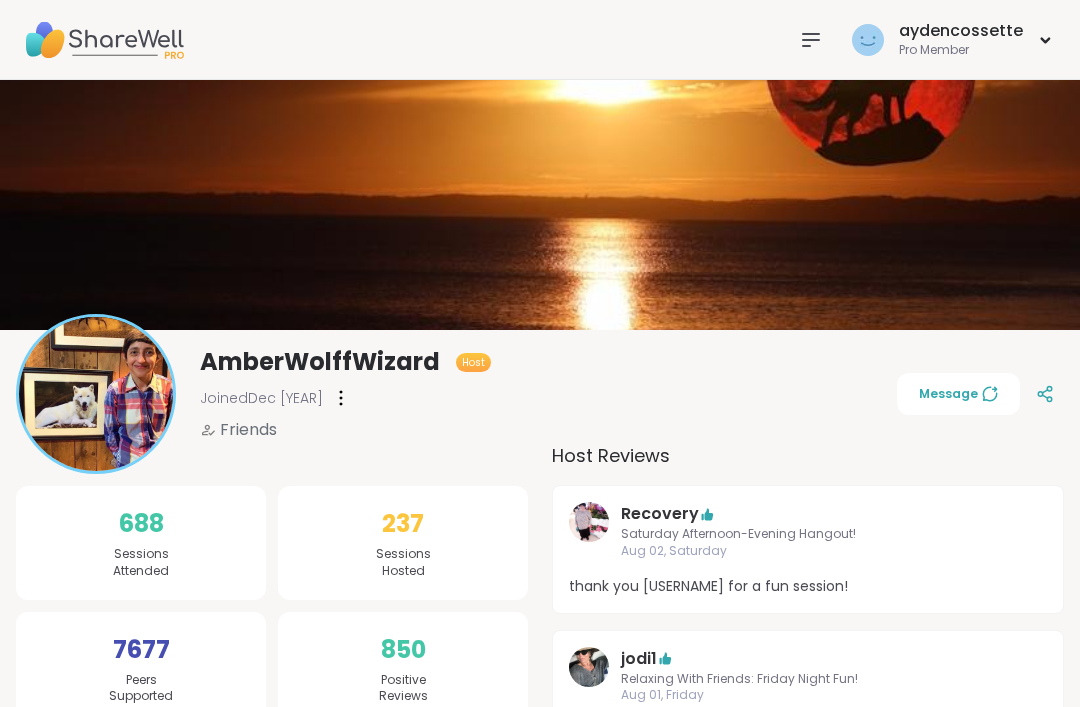 scroll, scrollTop: -15, scrollLeft: 0, axis: vertical 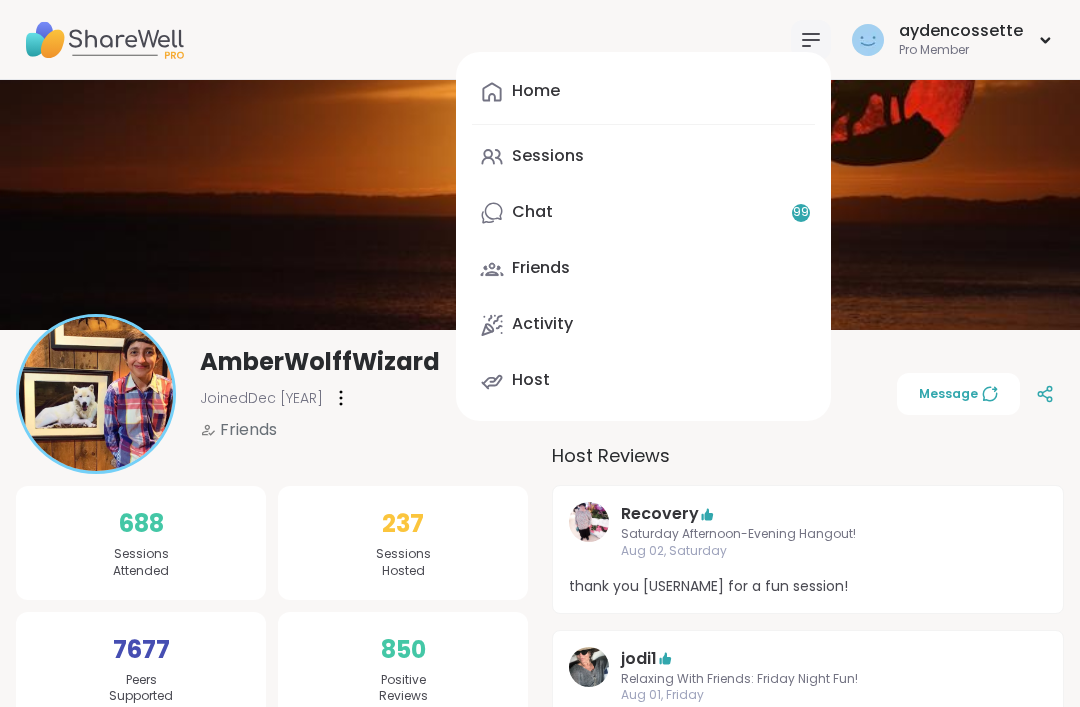 click on "Sessions" at bounding box center [643, 157] 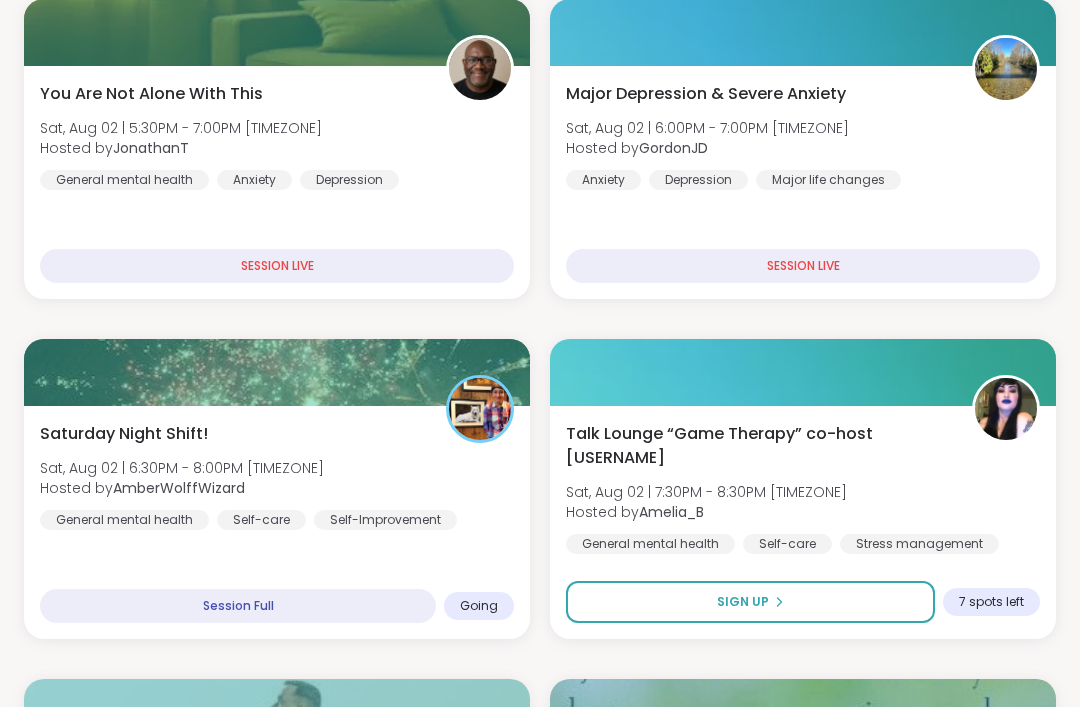 scroll, scrollTop: 841, scrollLeft: 0, axis: vertical 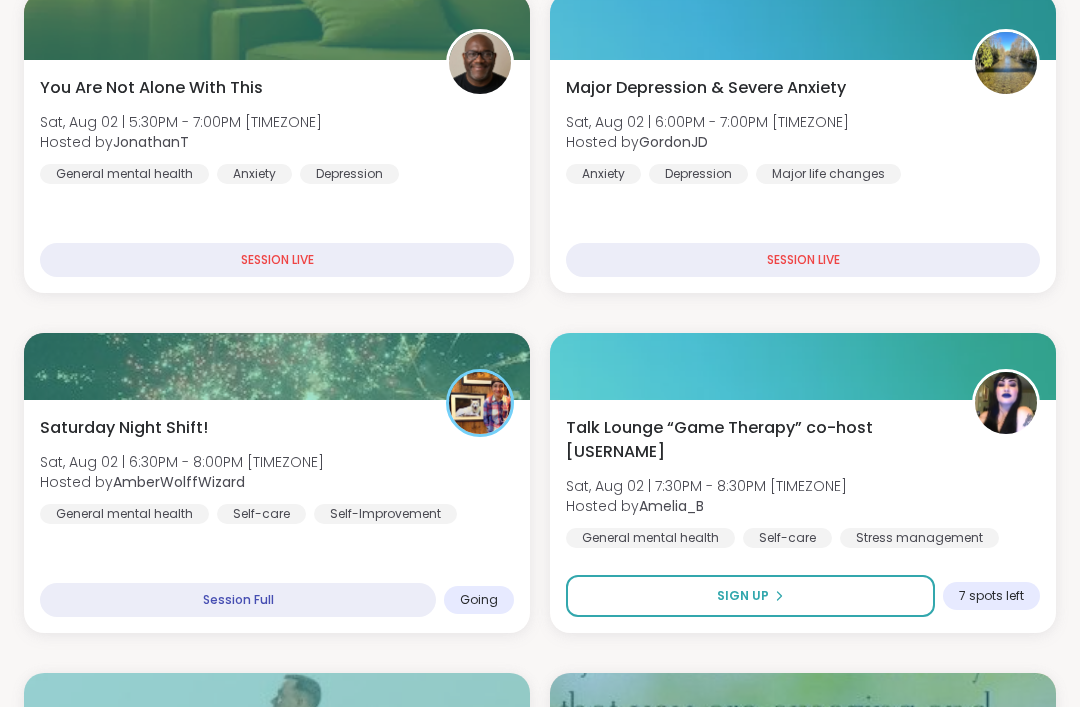 click on "Sat, Aug 02 | 6:30PM - 8:00PM CST" at bounding box center [182, 462] 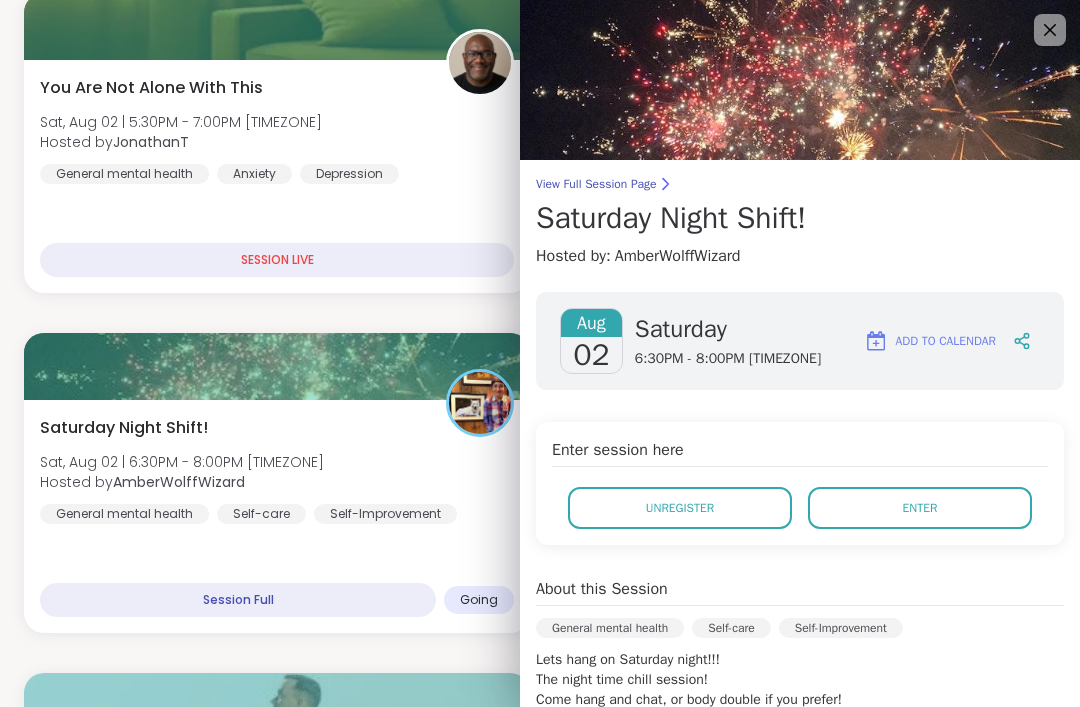 click on "View Full Session Page" at bounding box center [800, 184] 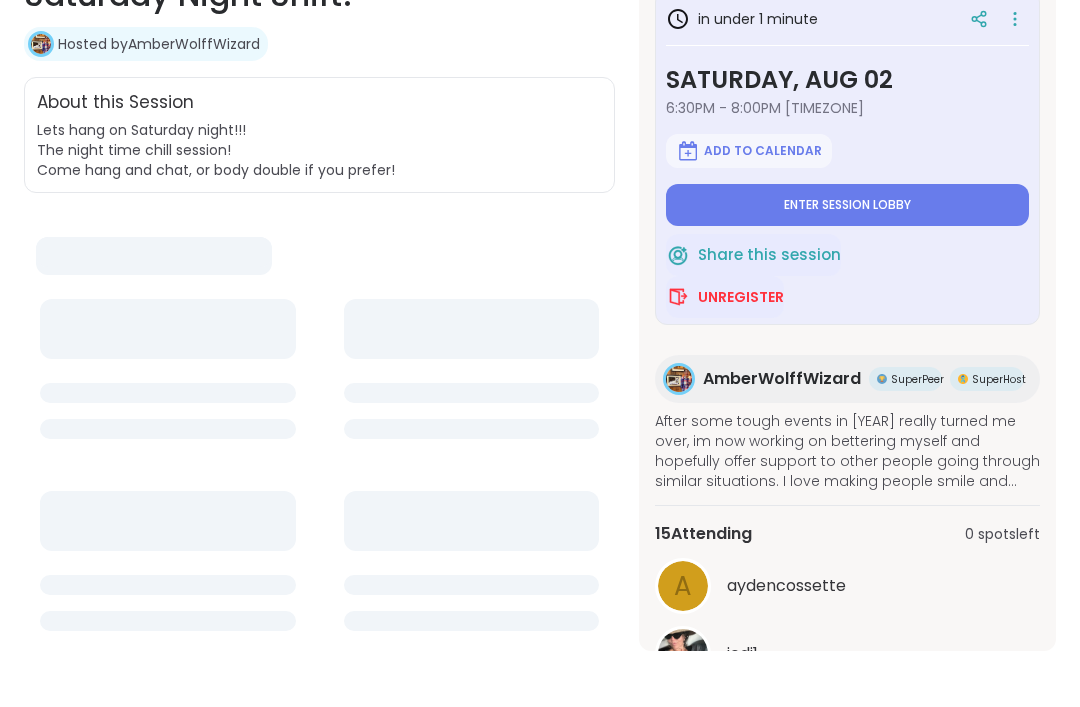 scroll, scrollTop: 0, scrollLeft: 0, axis: both 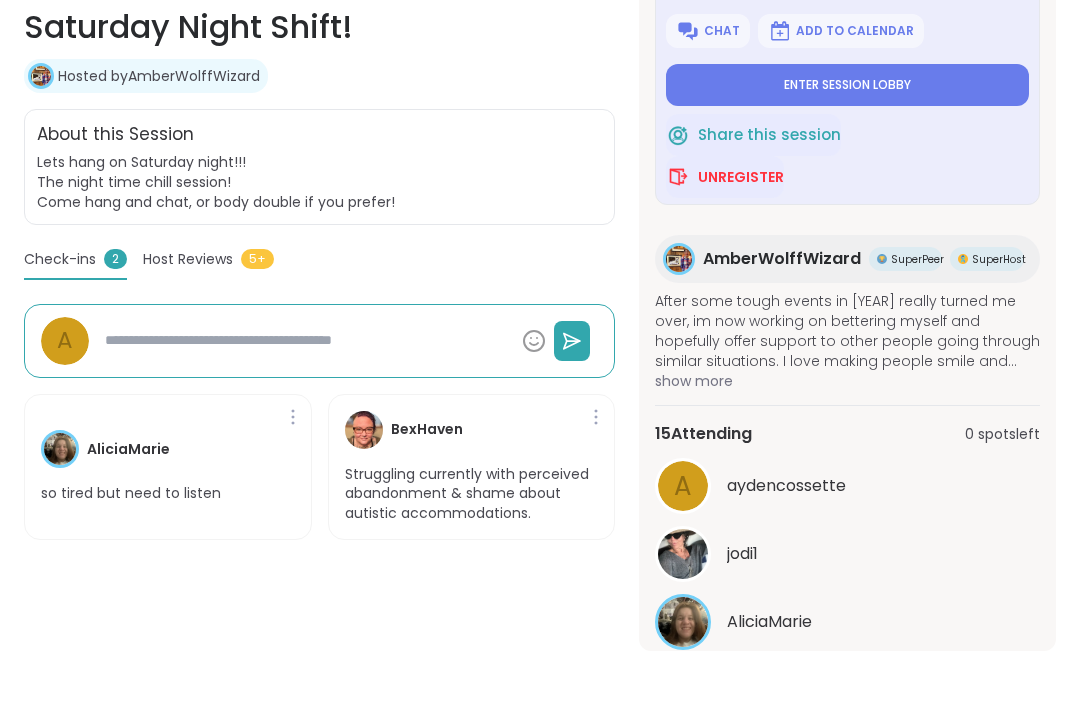 click on "See All" at bounding box center (847, 672) 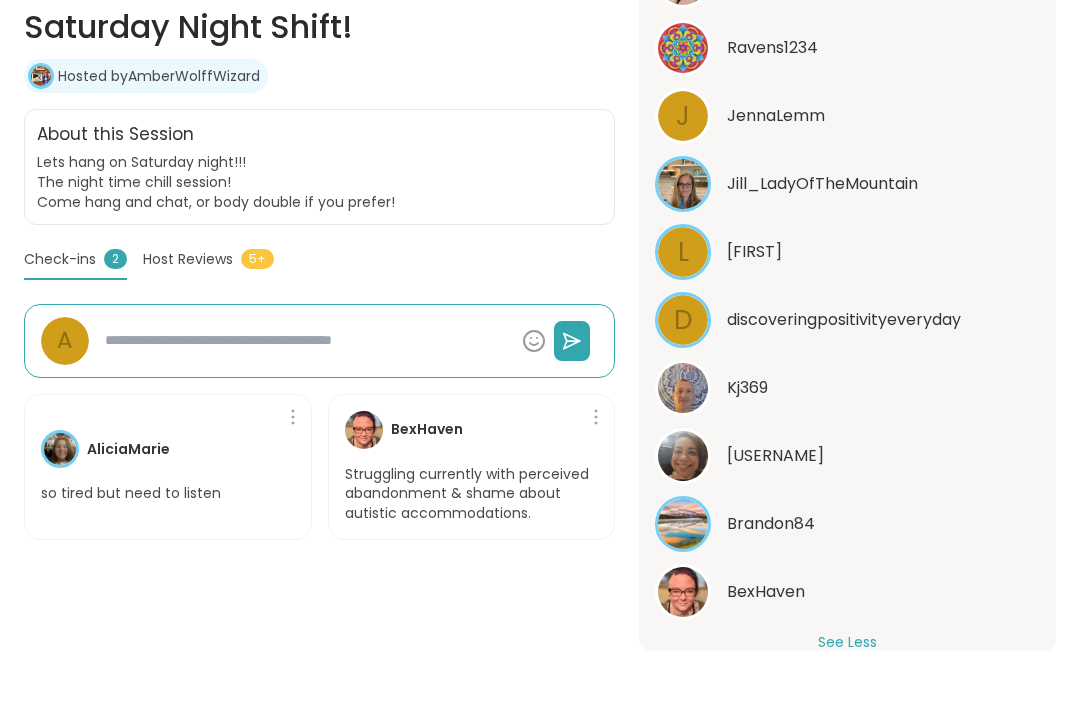 click on "General mental health   |  Self-care   |  Self-Improvement   Saturday Night Shift! Hosted by  AmberWolffWizard Share this session Unregister About this Session Lets hang on Saturday night!!!
The night time chill session!
Come hang and chat, or body double if you prefer! in under 1 minute Saturday, Aug 02 6:30PM - 8:00PM CST Chat Add to Calendar Enter session lobby Share this session Unregister AmberWolffWizard SuperPeer SuperHost After some tough events in 2024 really turned me over,  im now working on bettering myself and hopefully offer support to other people going through similar situations. I love making people smile and laugh. Positivity, relaxation, and chill vibes are the focuses of the majority of sessions I host. 15  Attending 0   spots  left a aydencossette jodi1 AliciaMarie See All Saturday, Aug 02 6:30PM - 8:00PM CST Add to Calendar Enter session lobby Check-ins 2 Host Reviews 5+ Check-ins 2 a AliciaMarie so tired but need to listen  BexHaven 15  Attending 0   spots  left a aydencossette jodi1" at bounding box center (540, 312) 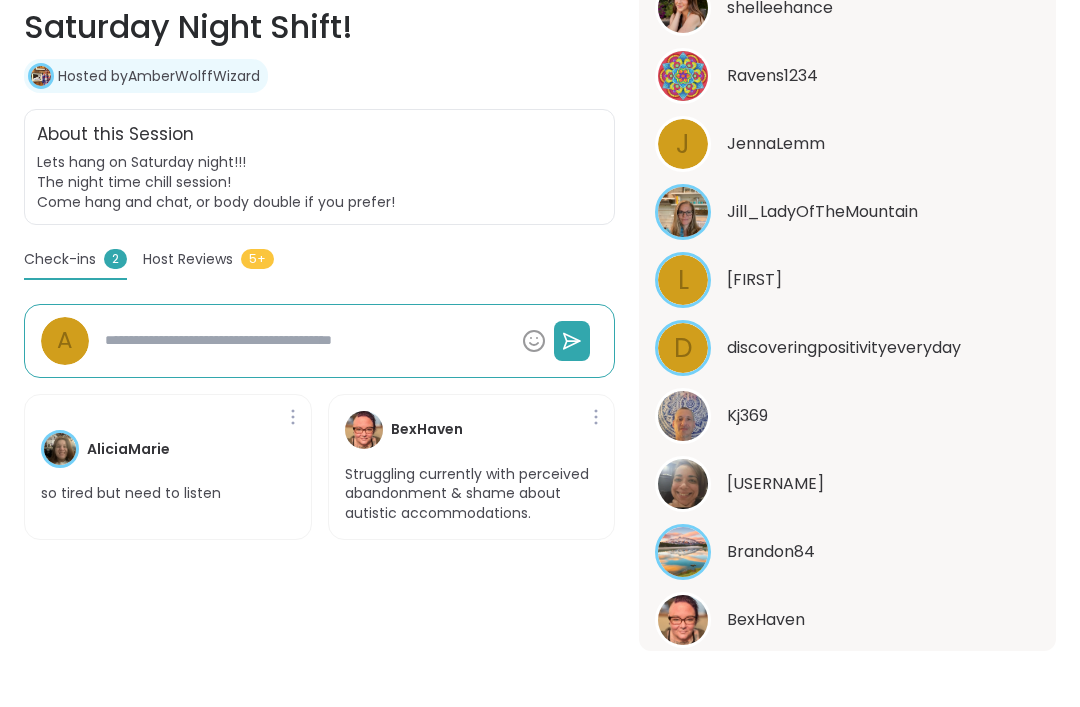 scroll, scrollTop: 936, scrollLeft: 0, axis: vertical 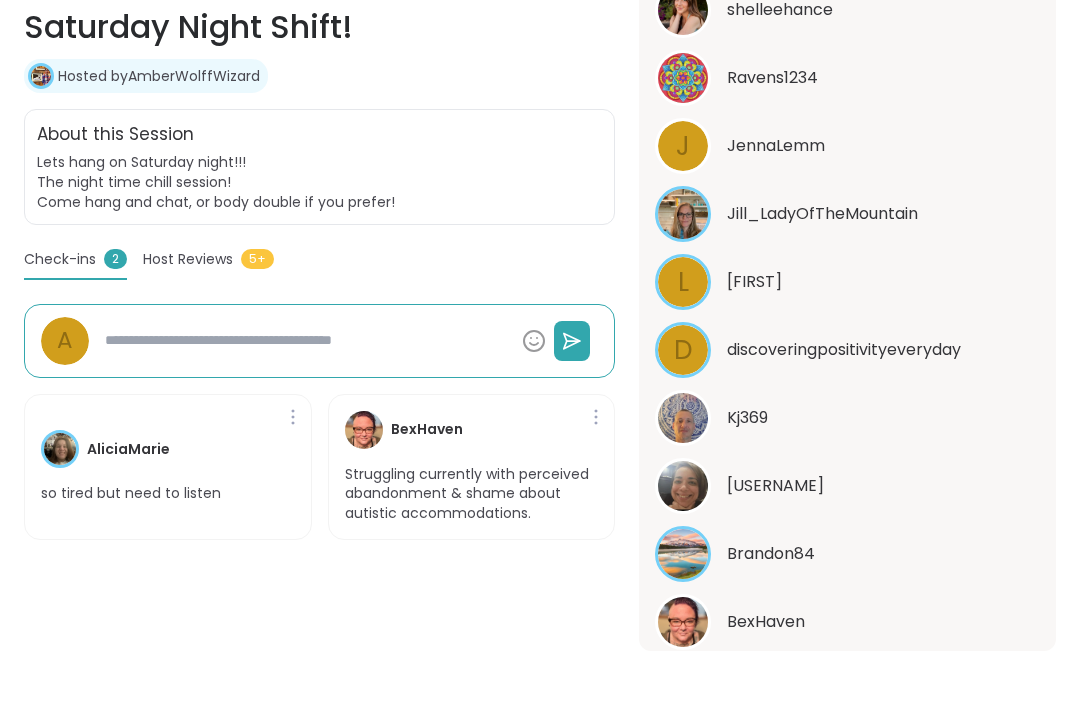click at bounding box center (683, 622) 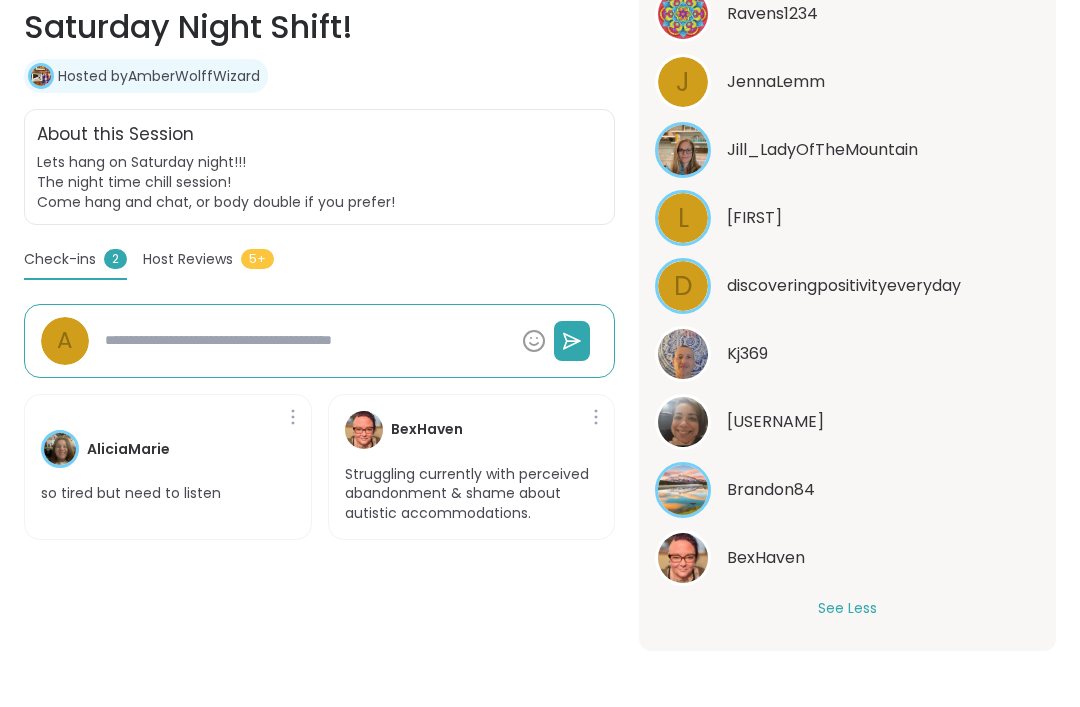 scroll, scrollTop: 456, scrollLeft: 0, axis: vertical 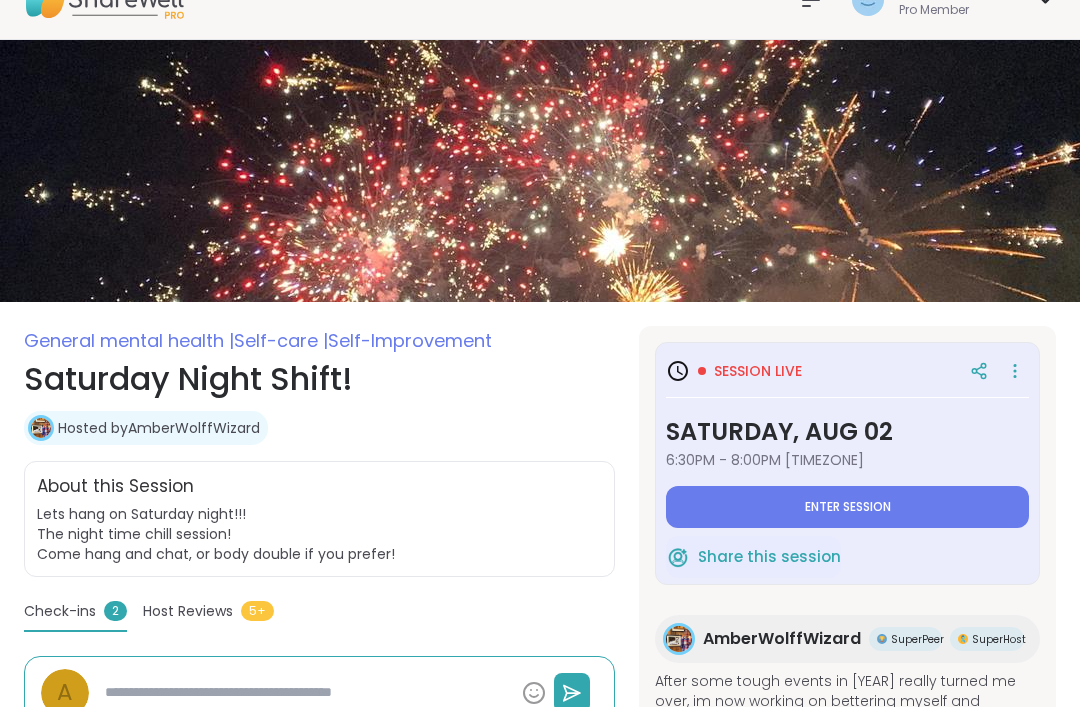 click on "Hosted by  AmberWolffWizard" at bounding box center [159, 428] 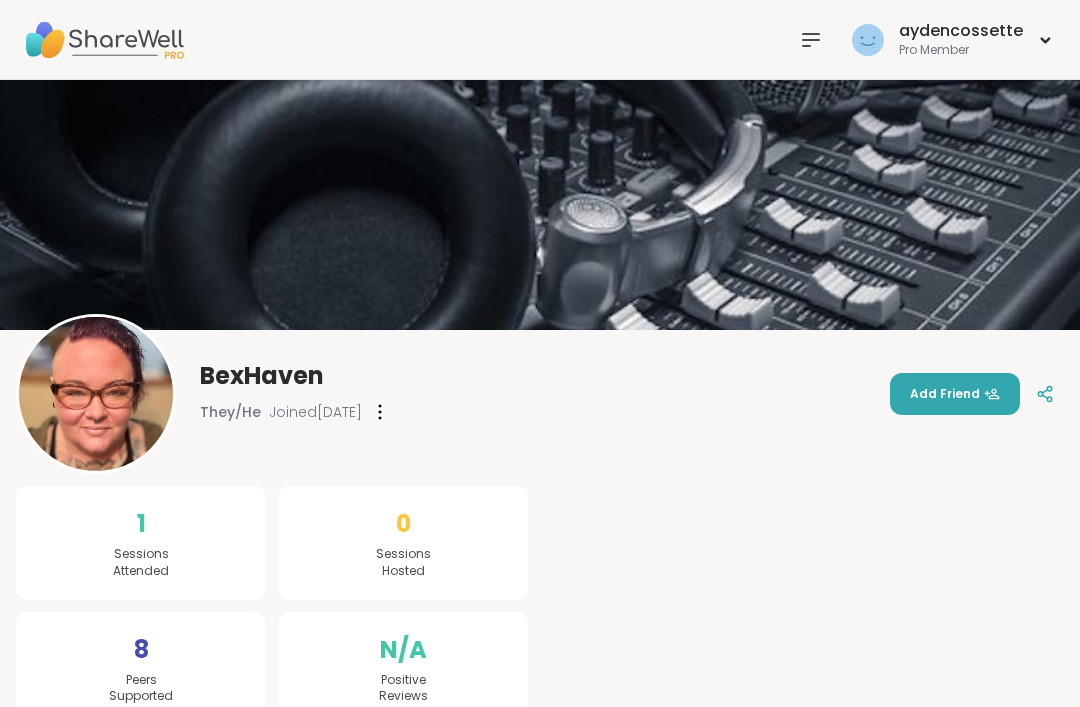 scroll, scrollTop: 0, scrollLeft: 0, axis: both 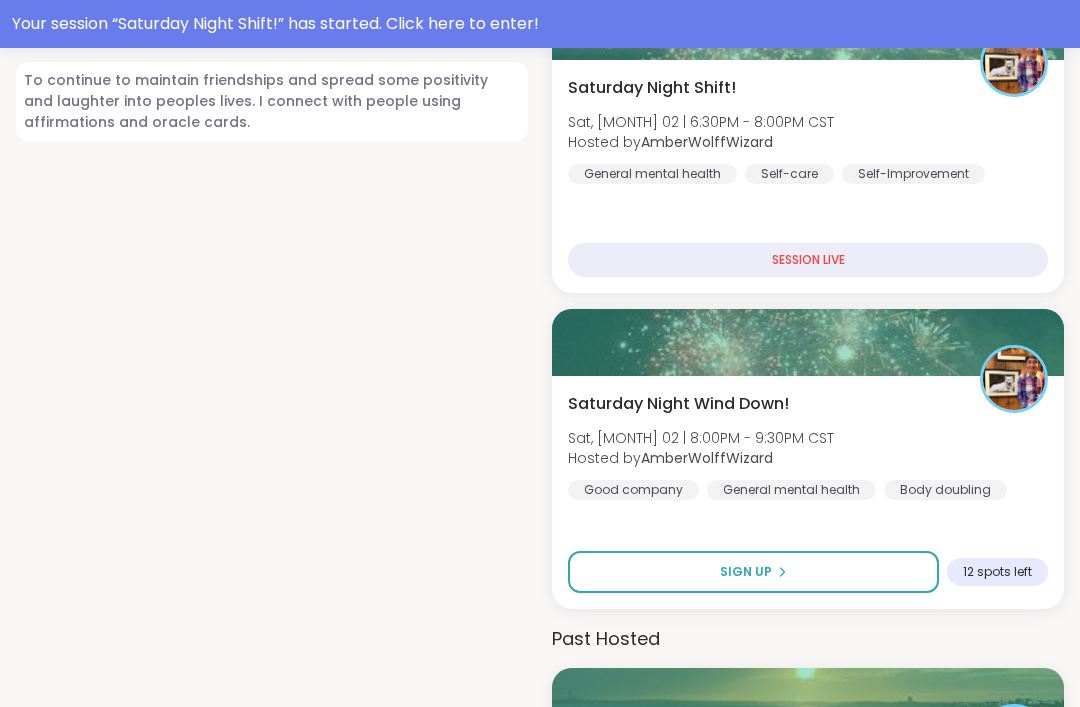 click on "Sign Up" at bounding box center (753, 572) 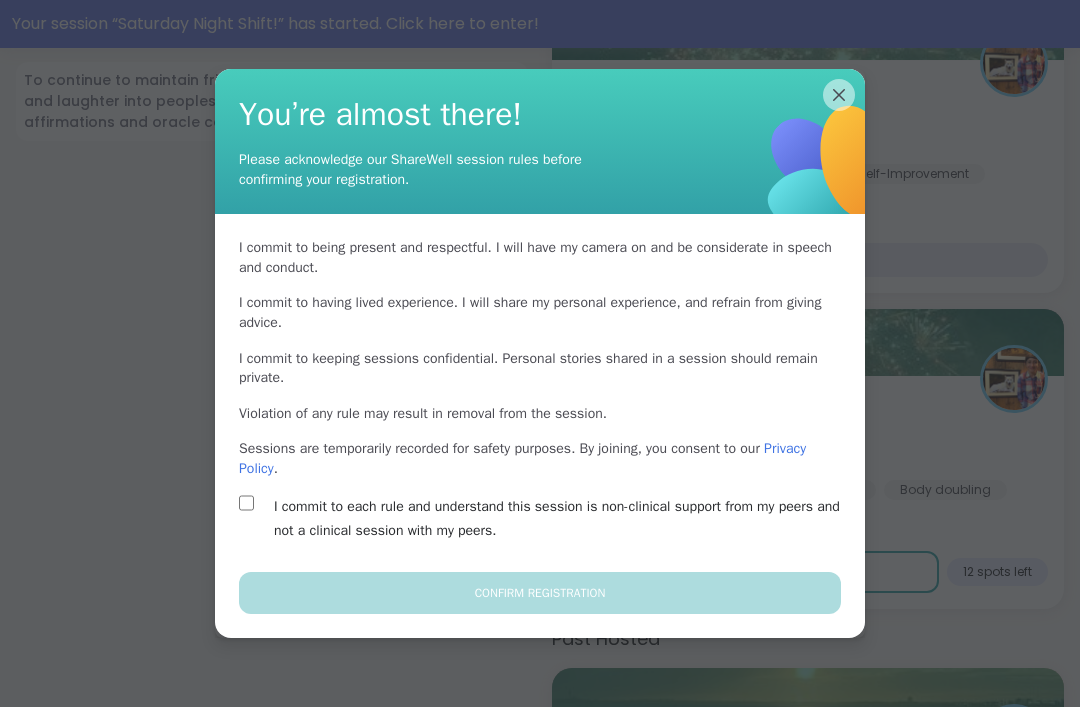 click on "I commit to each rule and understand this session is non-clinical support from my peers and not a clinical session with my peers." at bounding box center [563, 519] 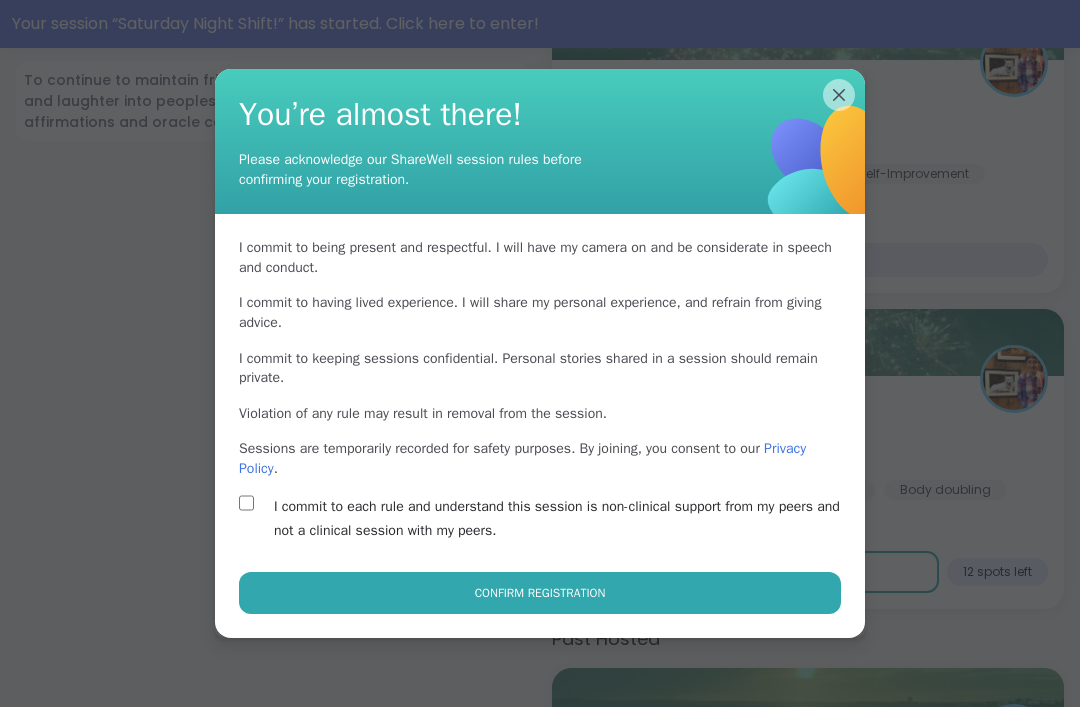 click on "Confirm Registration" at bounding box center [540, 593] 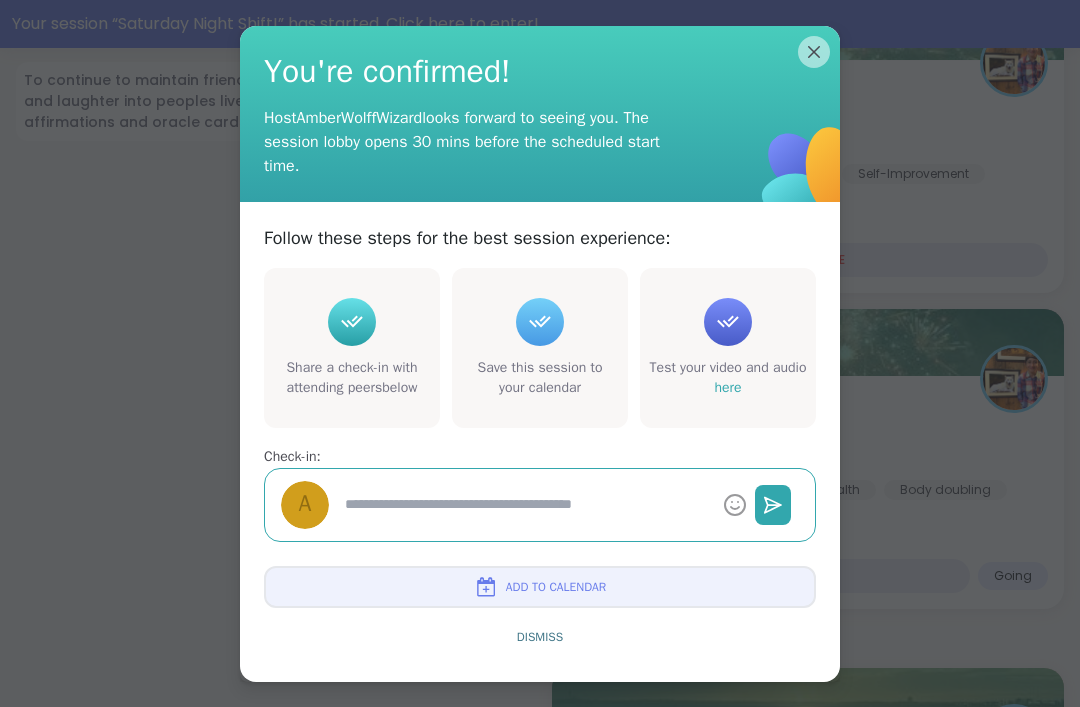 type on "*" 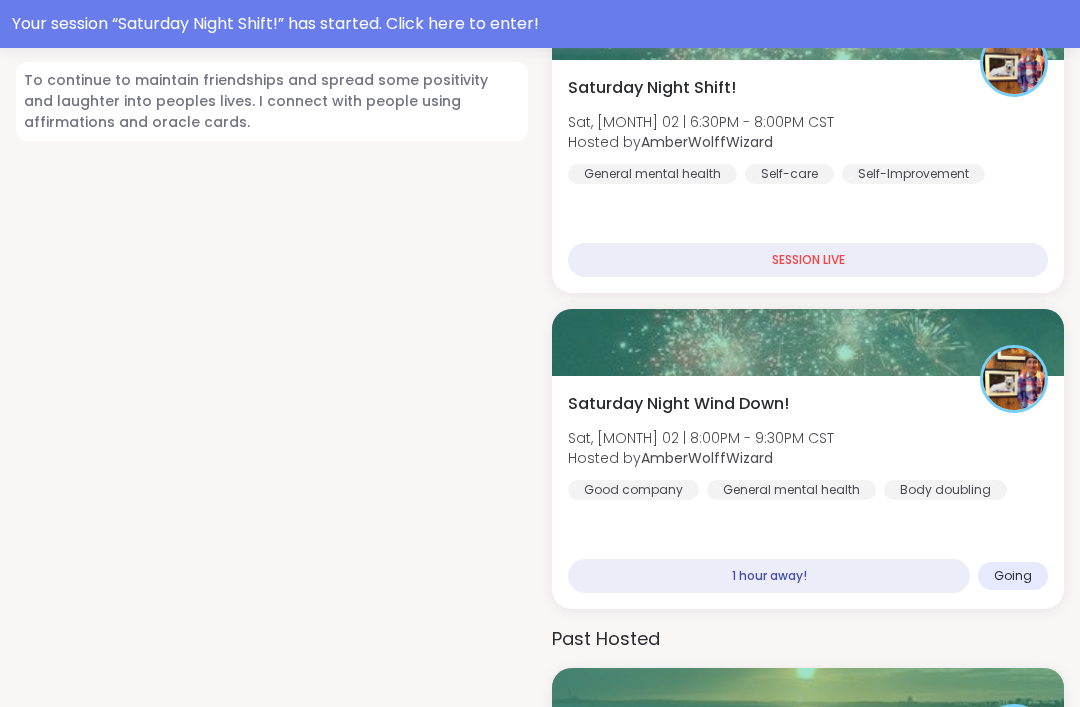 click on "Saturday Night Wind Down! Sat, Aug 02 | 8:00PM - 9:30PM CST Hosted by  AmberWolffWizard Good company General mental health Body doubling" at bounding box center (808, 446) 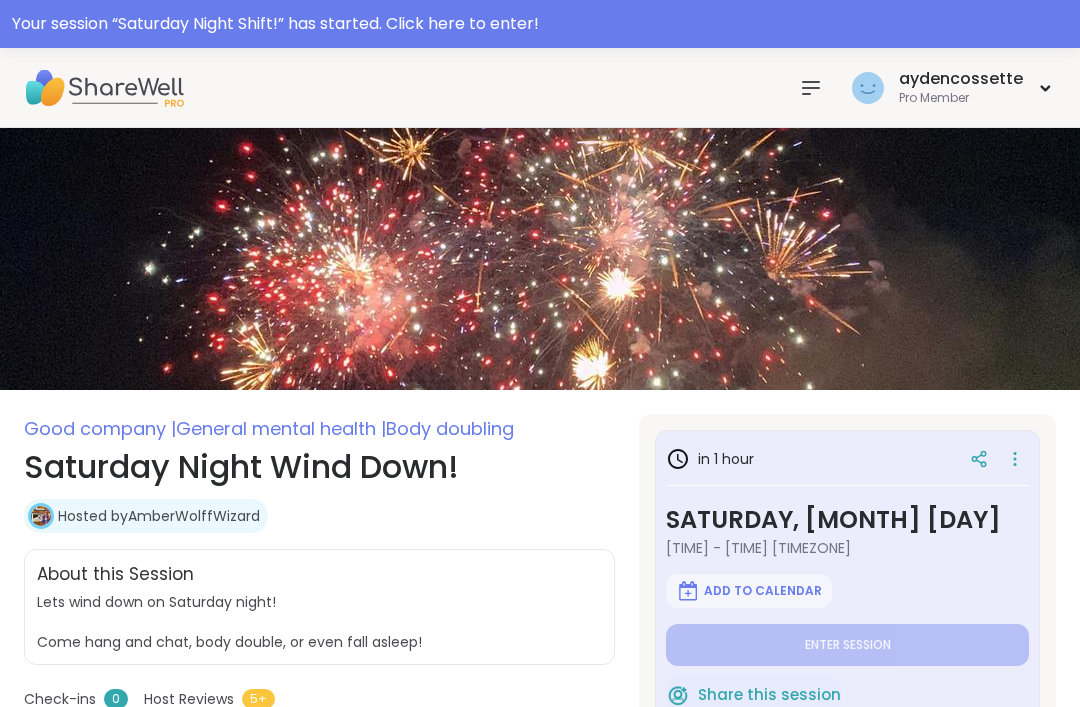 scroll, scrollTop: 0, scrollLeft: 0, axis: both 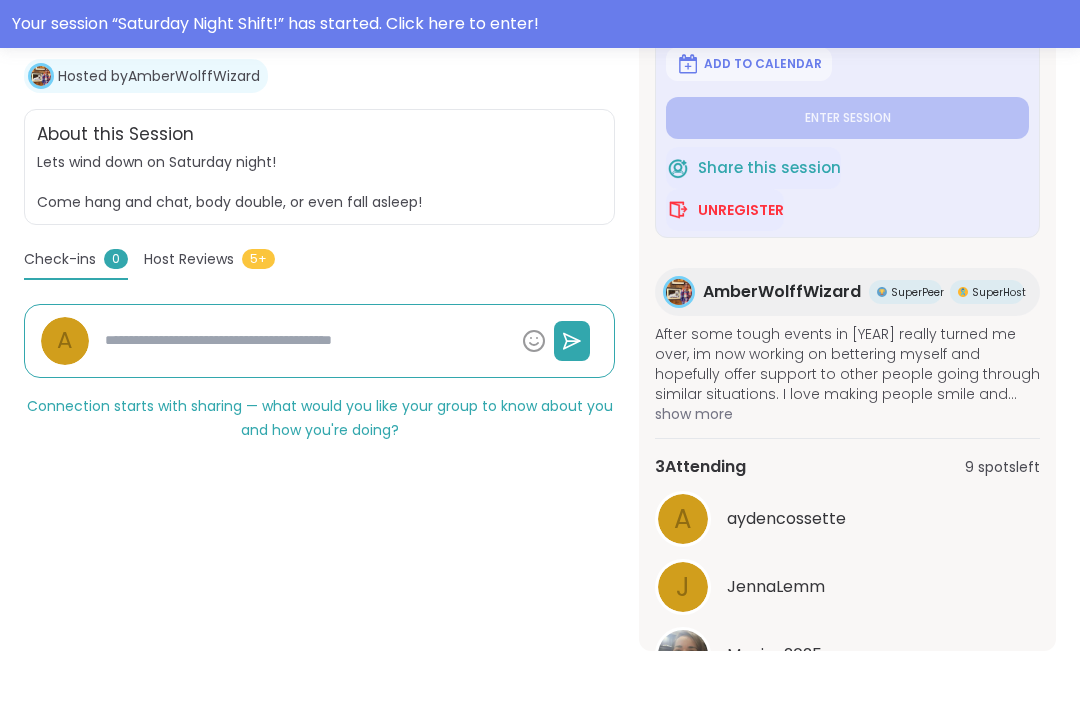 click on "JennaLemm" at bounding box center (776, 587) 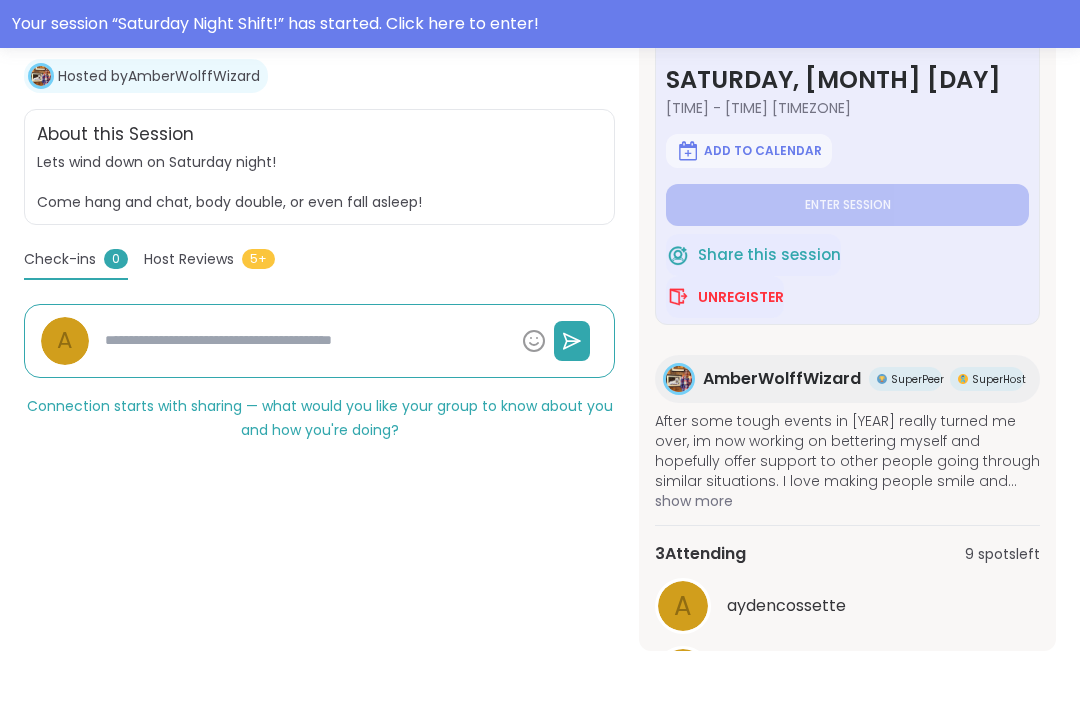 scroll, scrollTop: -1, scrollLeft: 0, axis: vertical 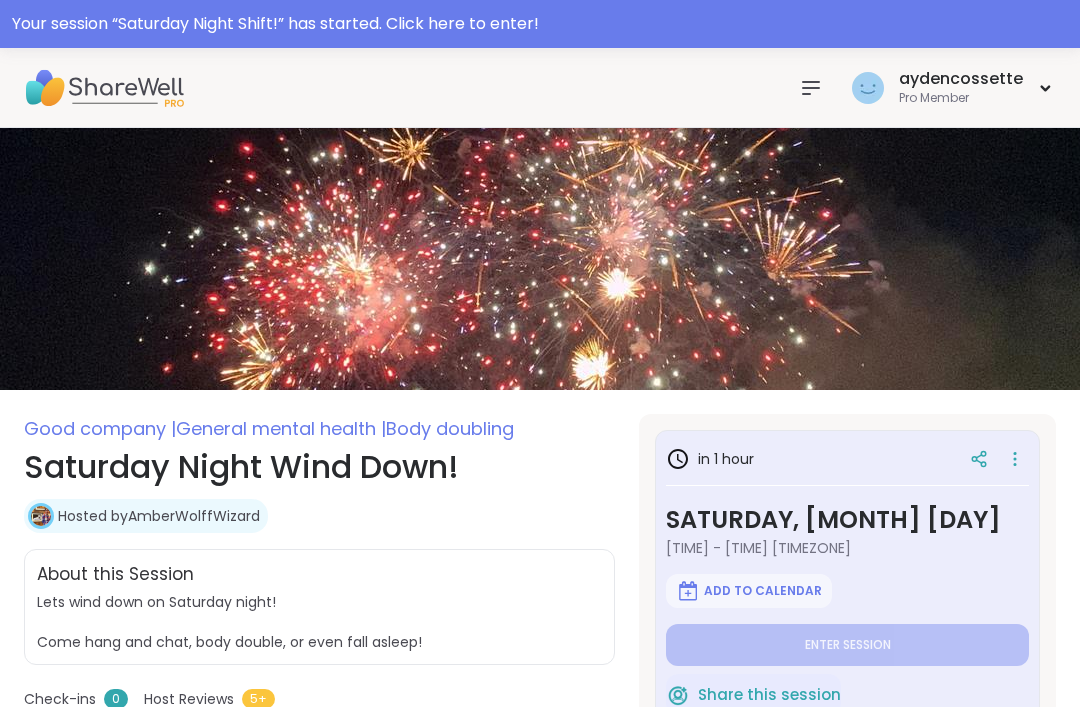 click 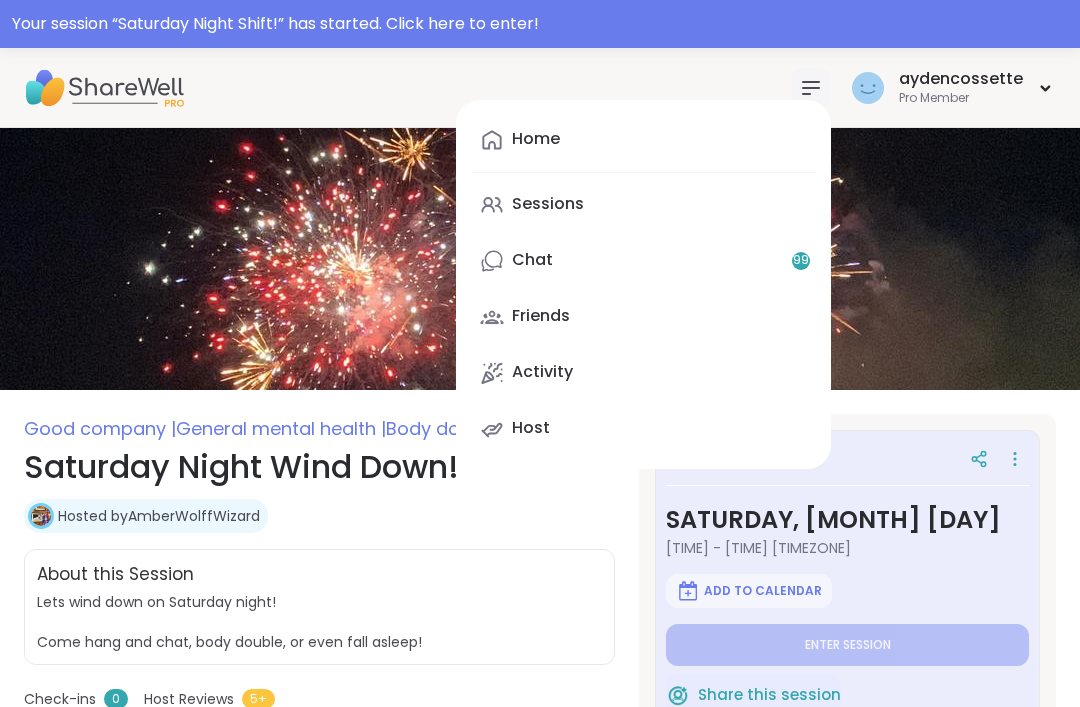 click on "Sessions" at bounding box center [643, 205] 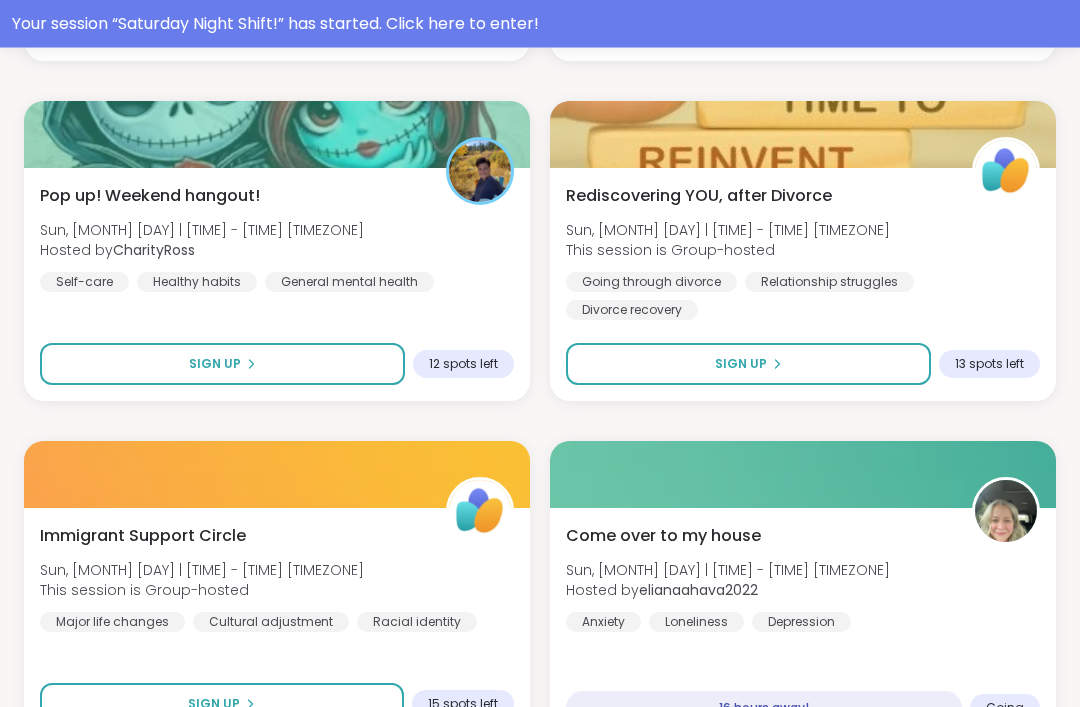 scroll, scrollTop: 2141, scrollLeft: 0, axis: vertical 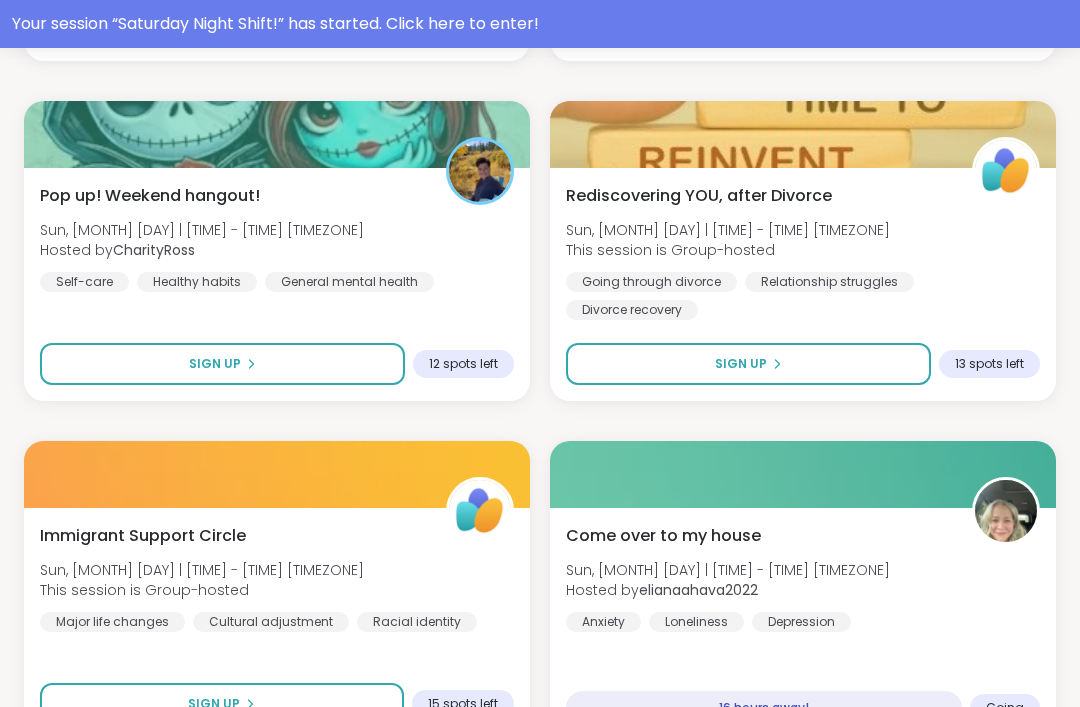 click on "Pop up! Weekend hangout! Sun, Aug 03 | 9:00AM - 10:00AM CST Hosted by  CharityRoss Self-care Healthy habits General mental health" at bounding box center [277, 238] 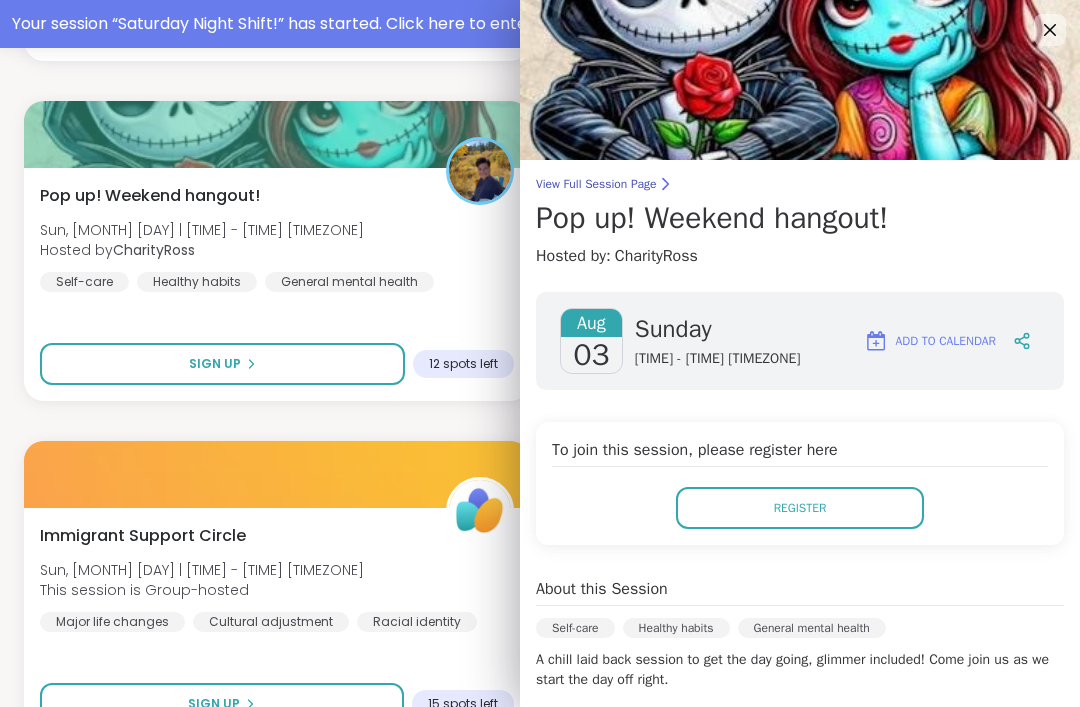 scroll, scrollTop: 0, scrollLeft: 0, axis: both 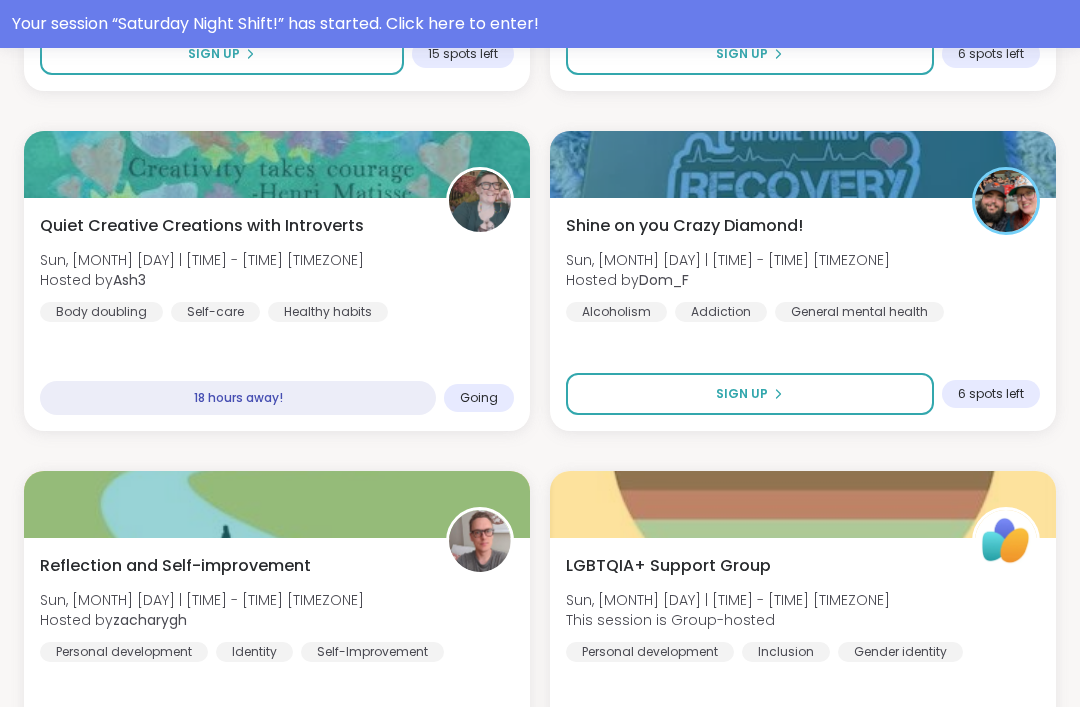 click on "Sign Up" at bounding box center [750, 394] 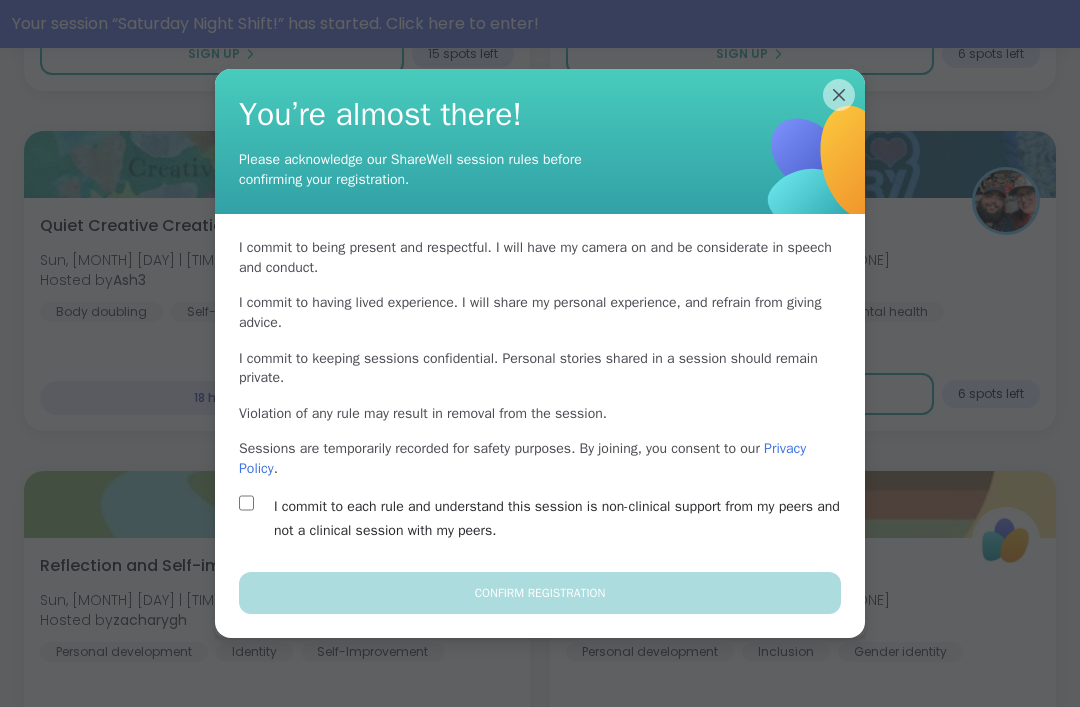 click on "I commit to each rule and understand this session is non-clinical support from my peers and not a clinical session with my peers." at bounding box center (563, 519) 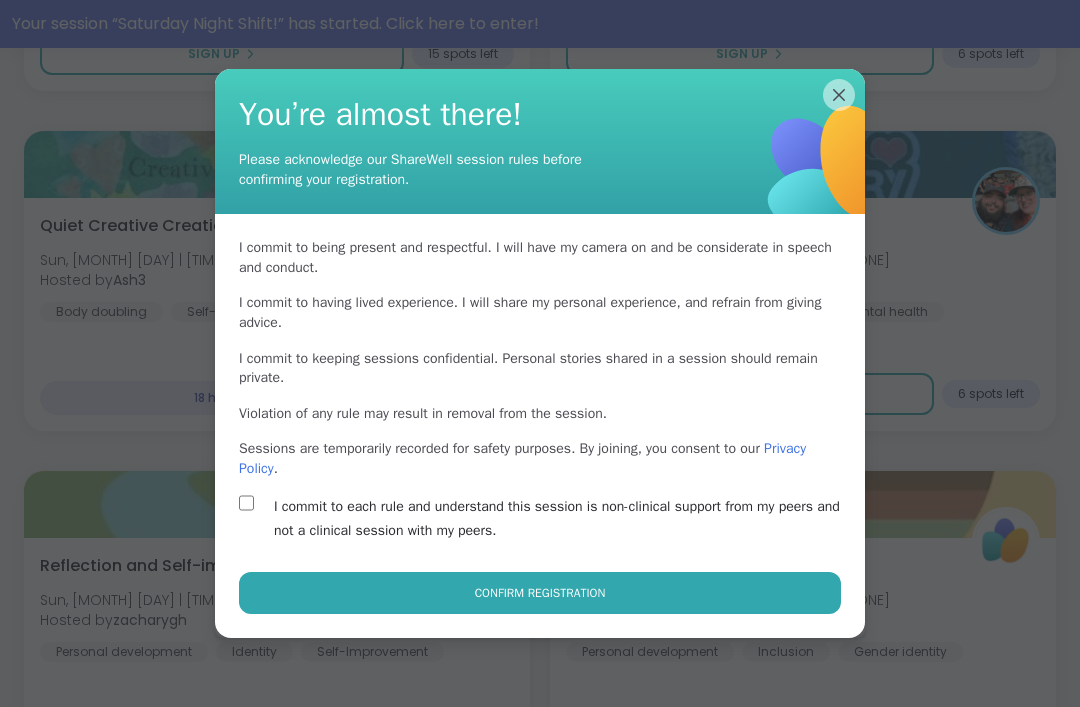 click on "Confirm Registration" at bounding box center [540, 593] 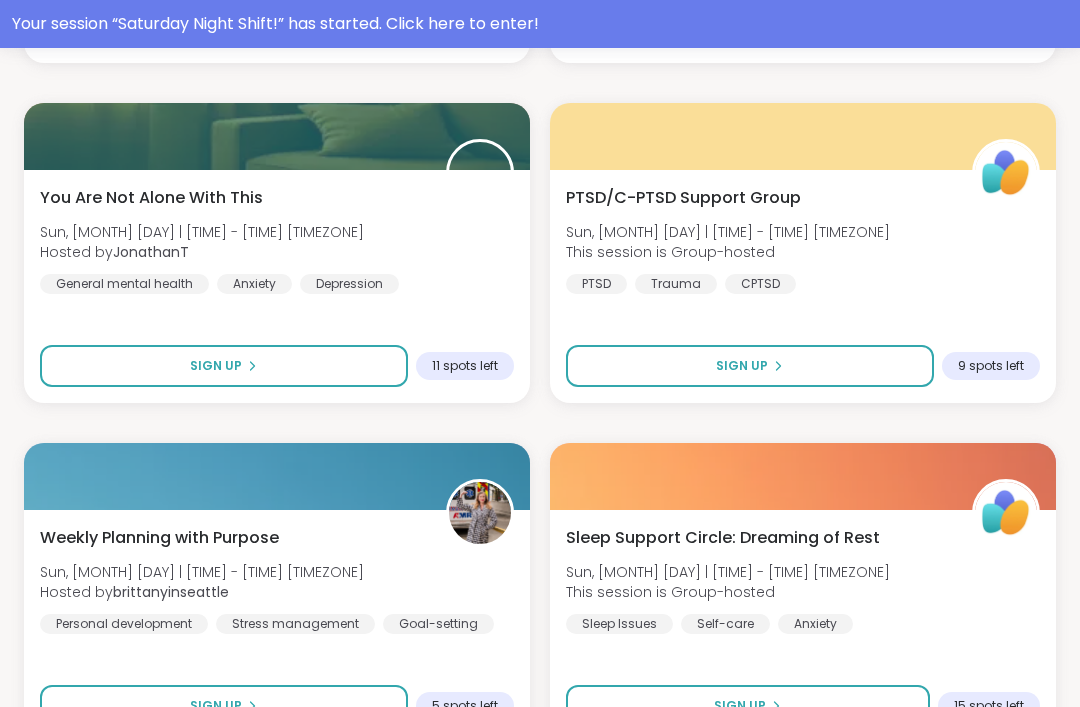 scroll, scrollTop: 5932, scrollLeft: 0, axis: vertical 